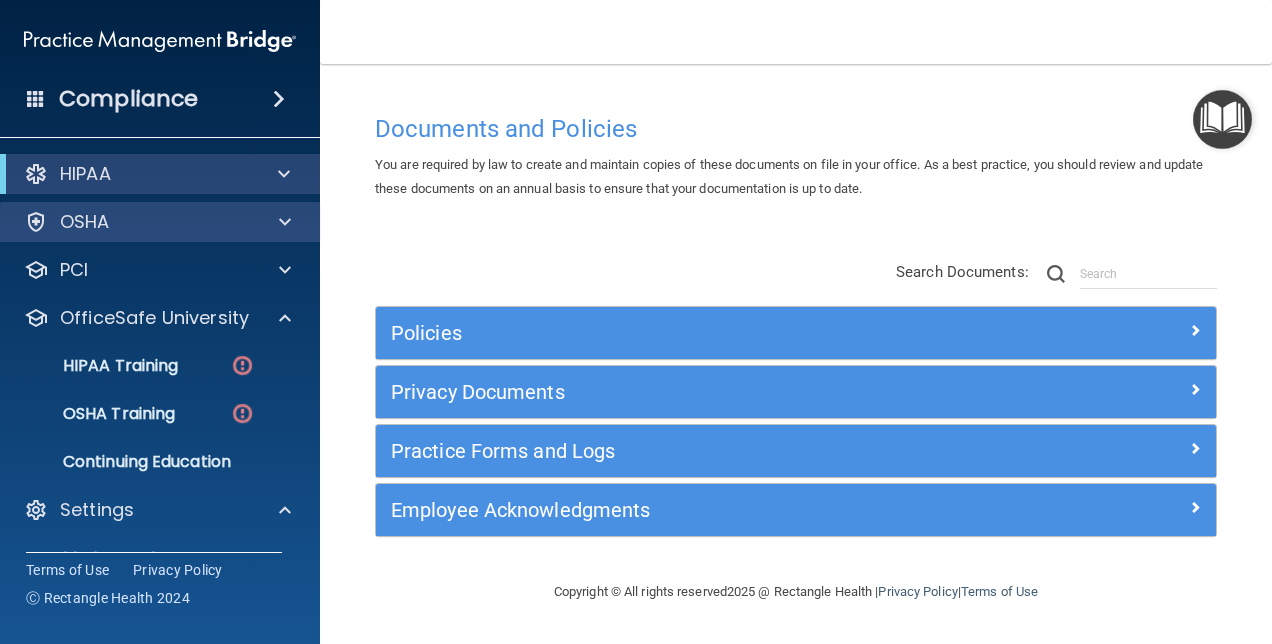 scroll, scrollTop: 0, scrollLeft: 0, axis: both 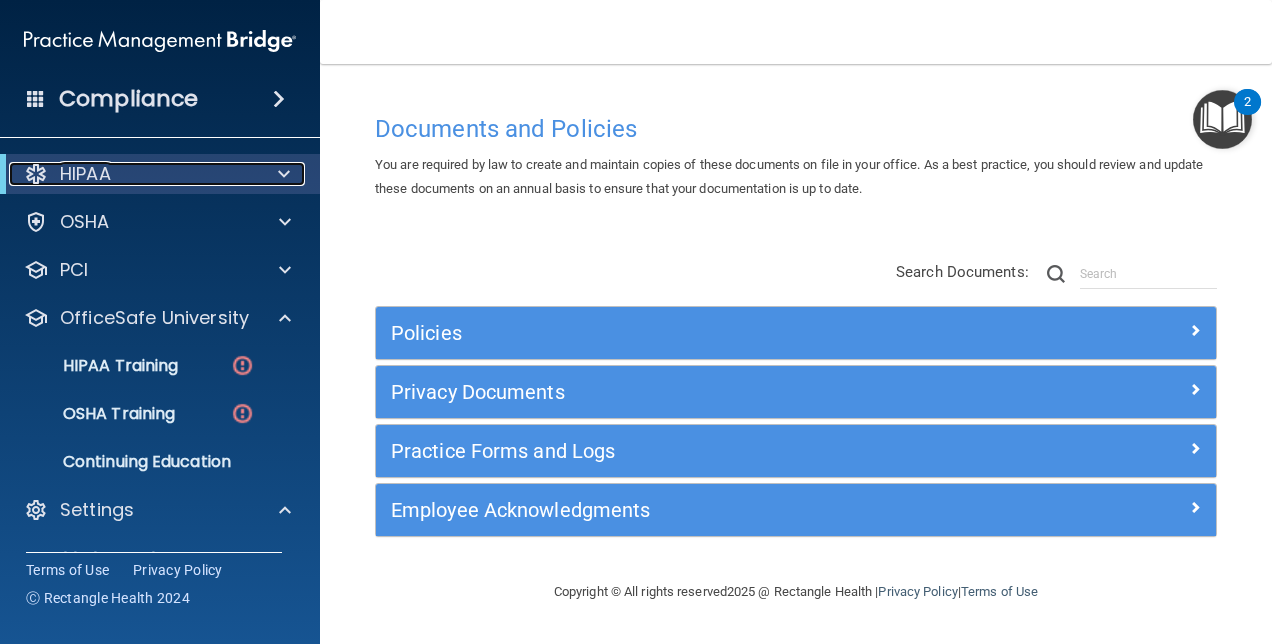 click on "HIPAA" at bounding box center [132, 174] 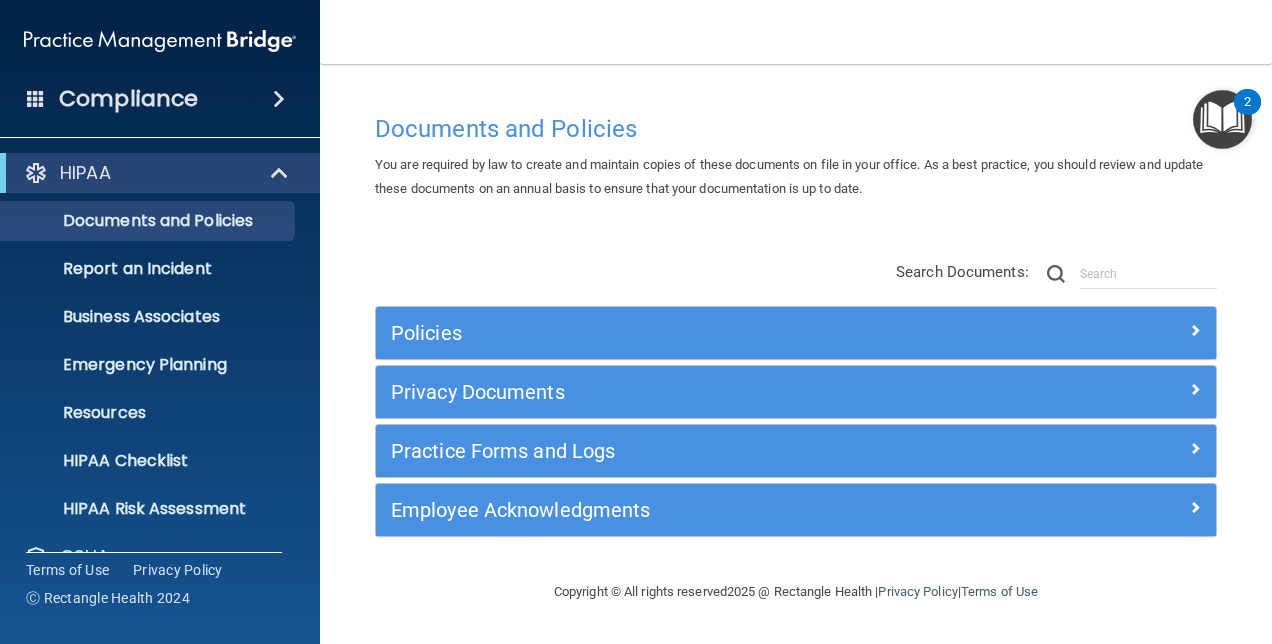 click at bounding box center [1222, 119] 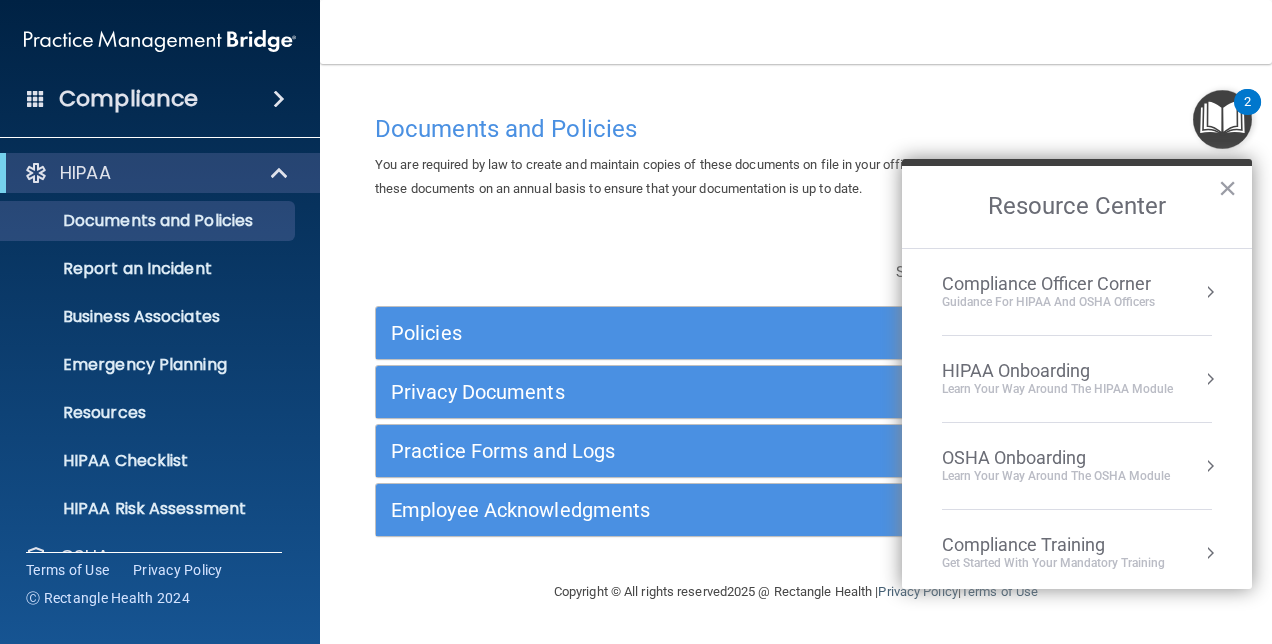 click on "Compliance Officer Corner Guidance for HIPAA and OSHA Officers" at bounding box center [1077, 292] 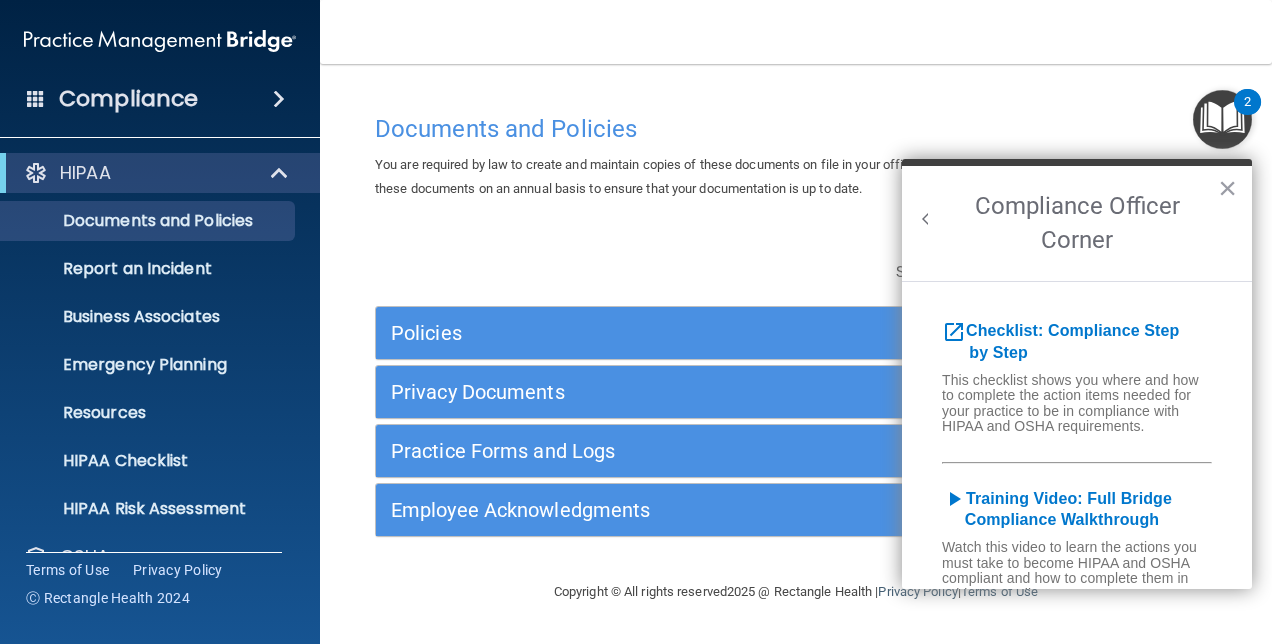 scroll, scrollTop: 0, scrollLeft: 0, axis: both 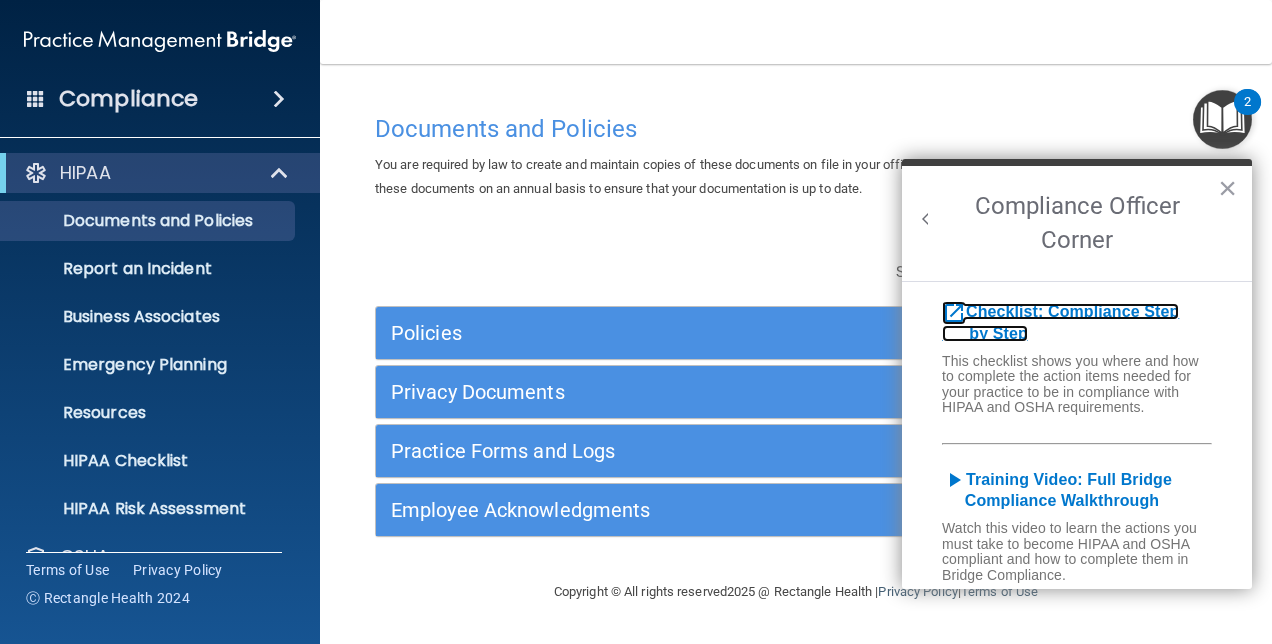 click on "Checklist: Compliance Step       by Step" at bounding box center (1060, 322) 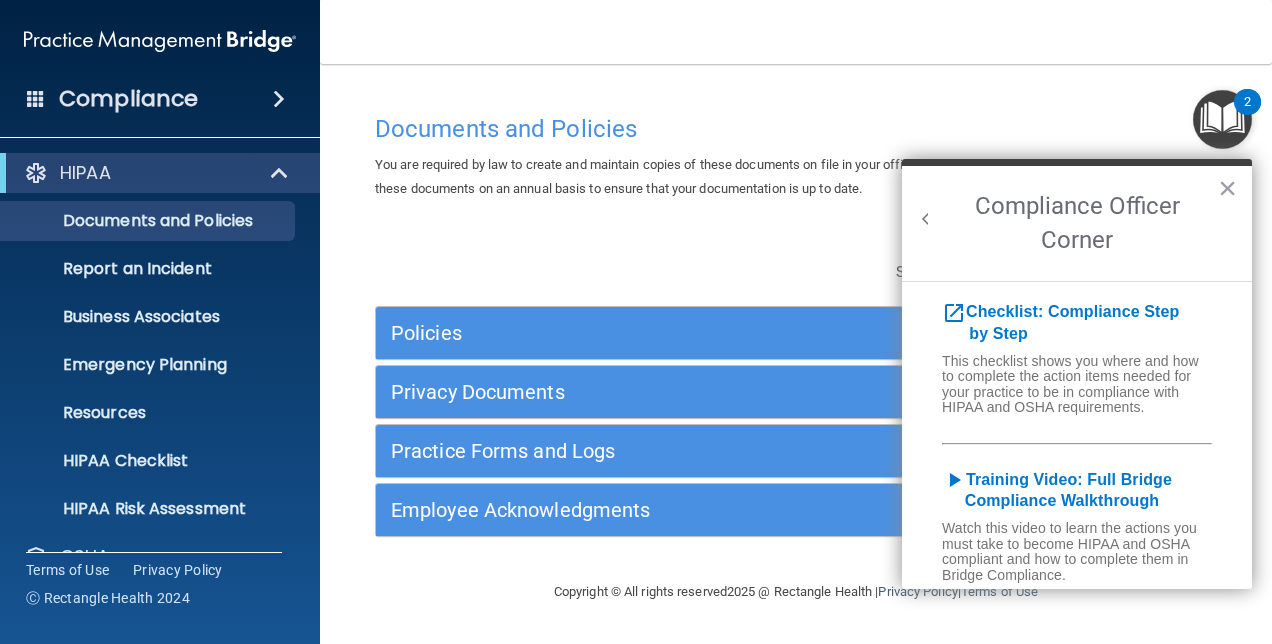 click on "Compliance" at bounding box center [128, 99] 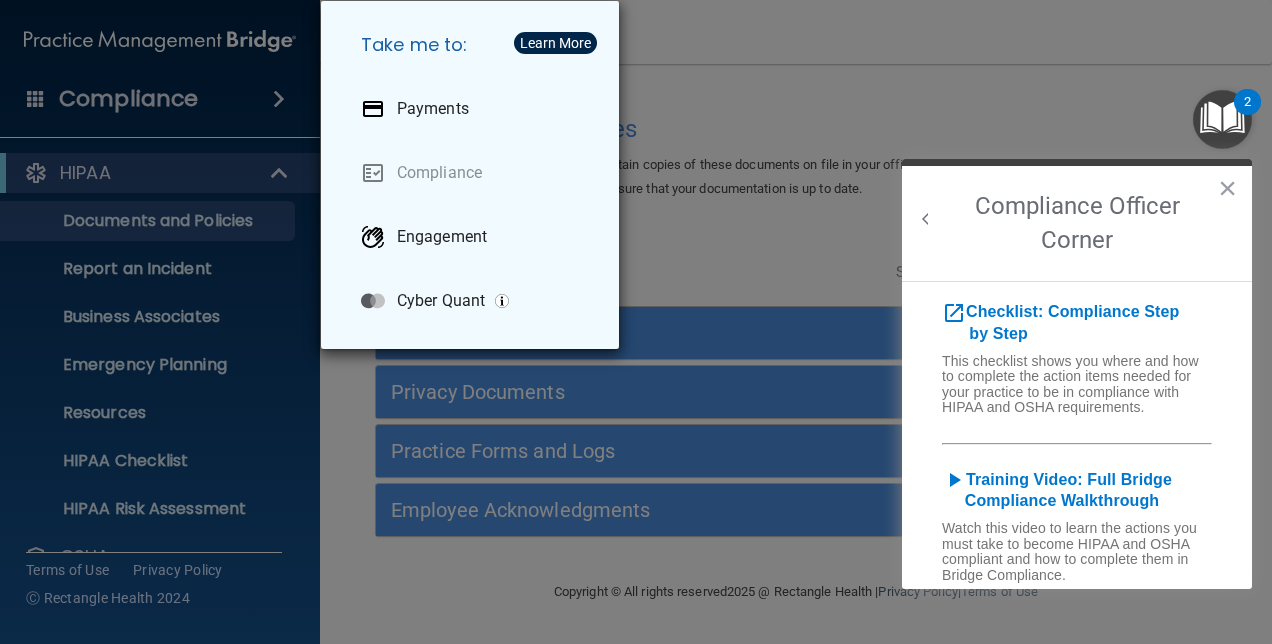 click on "Take me to:             Payments                   Compliance                     Engagement                     Cyber Quant" at bounding box center (636, 322) 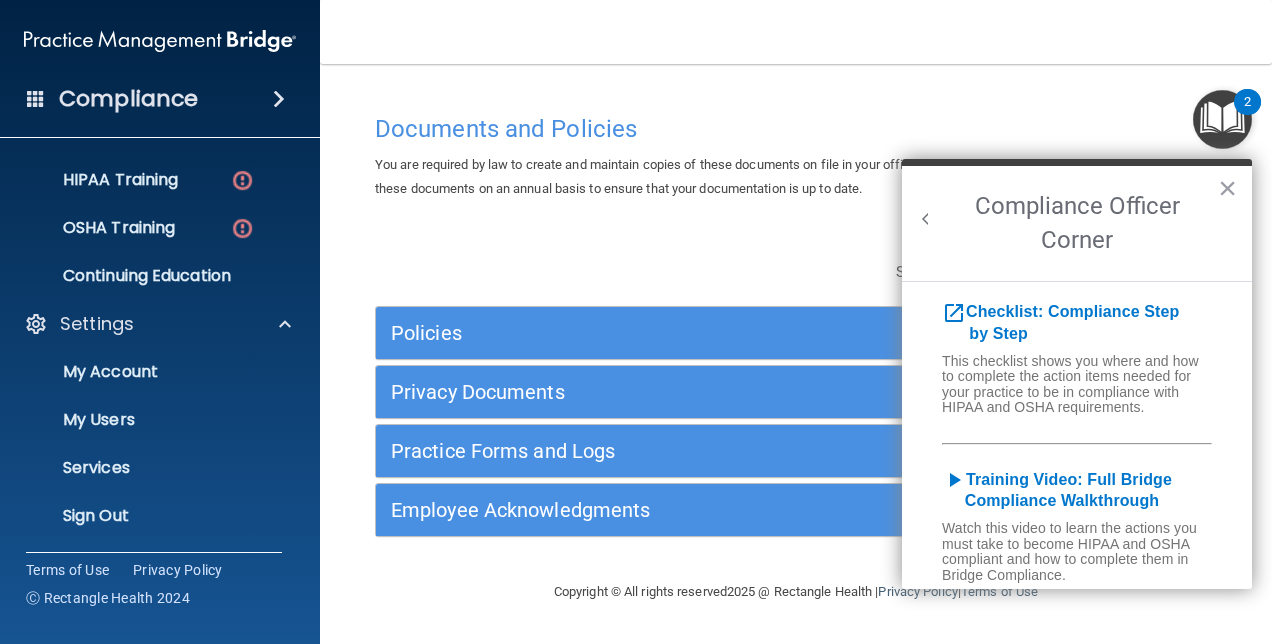 scroll, scrollTop: 520, scrollLeft: 0, axis: vertical 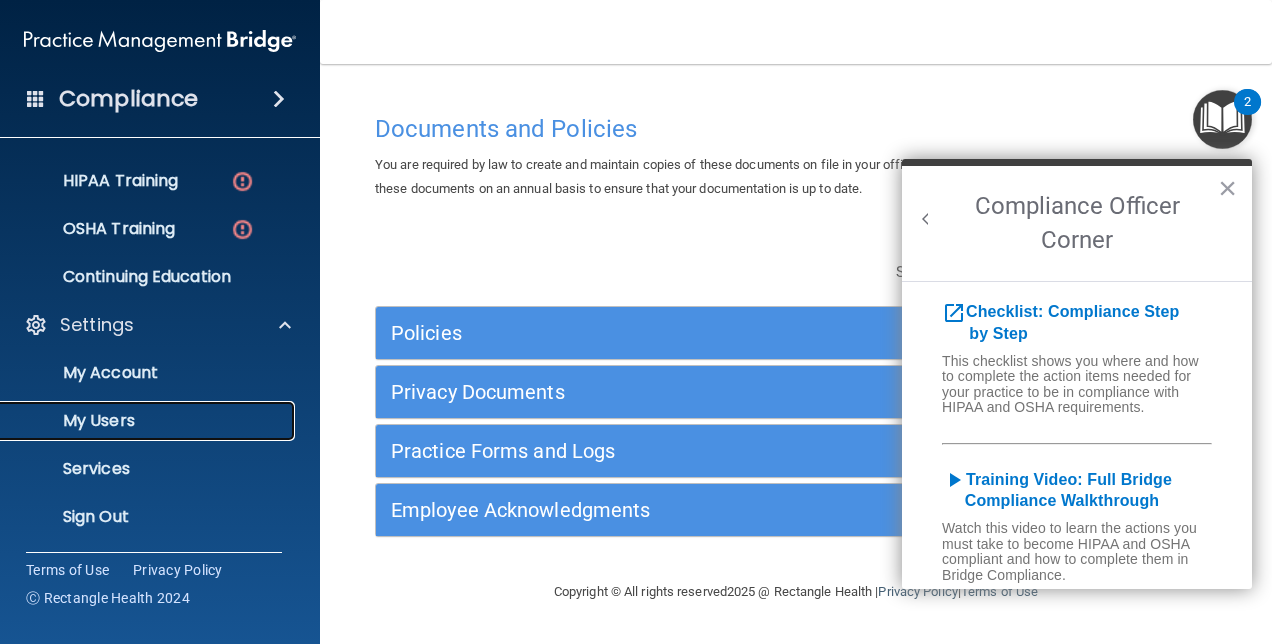 click on "My Users" at bounding box center (149, 421) 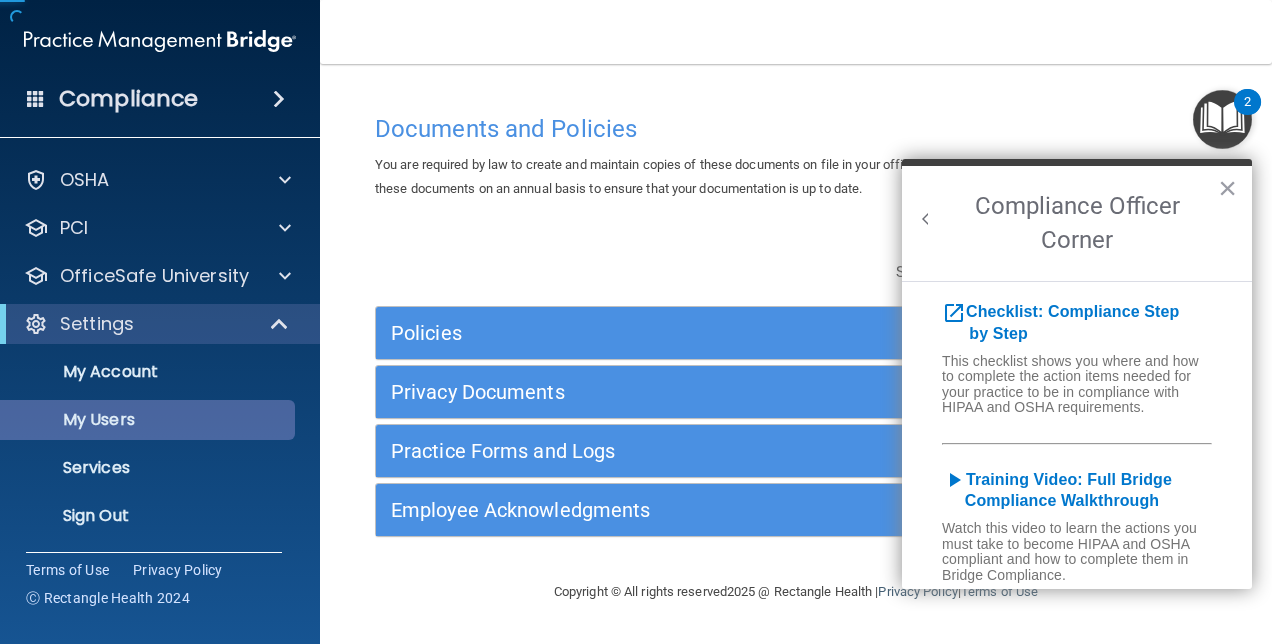 scroll, scrollTop: 42, scrollLeft: 0, axis: vertical 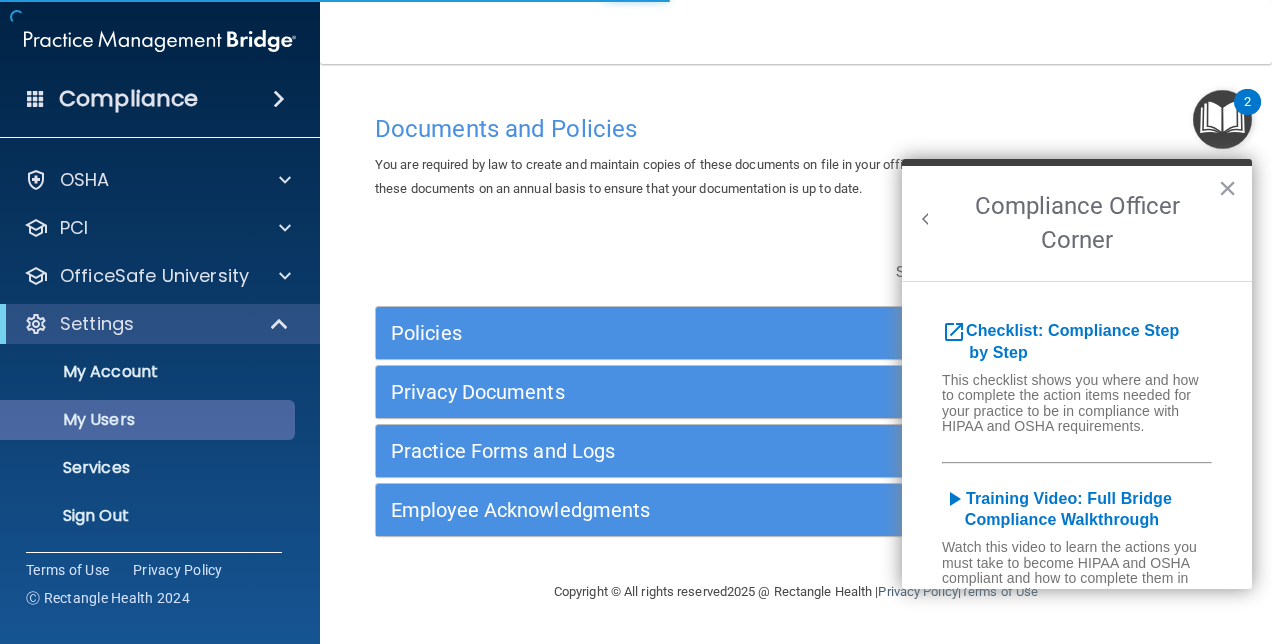 select on "20" 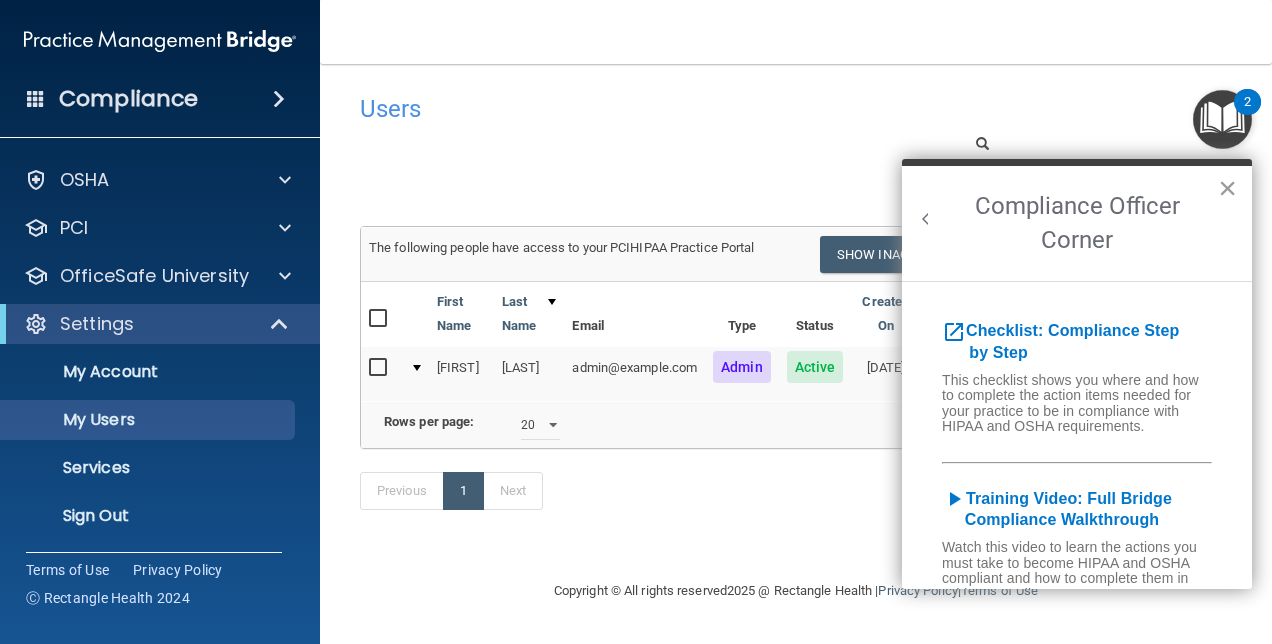 click on "×" at bounding box center [1227, 188] 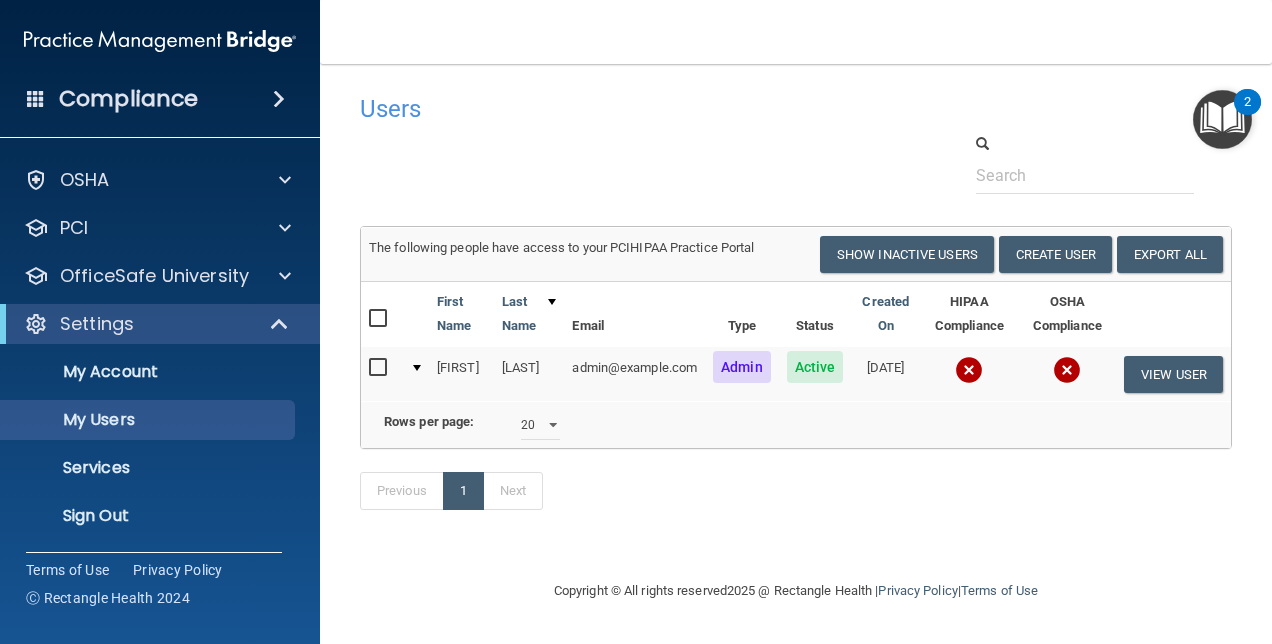 scroll, scrollTop: 7, scrollLeft: 0, axis: vertical 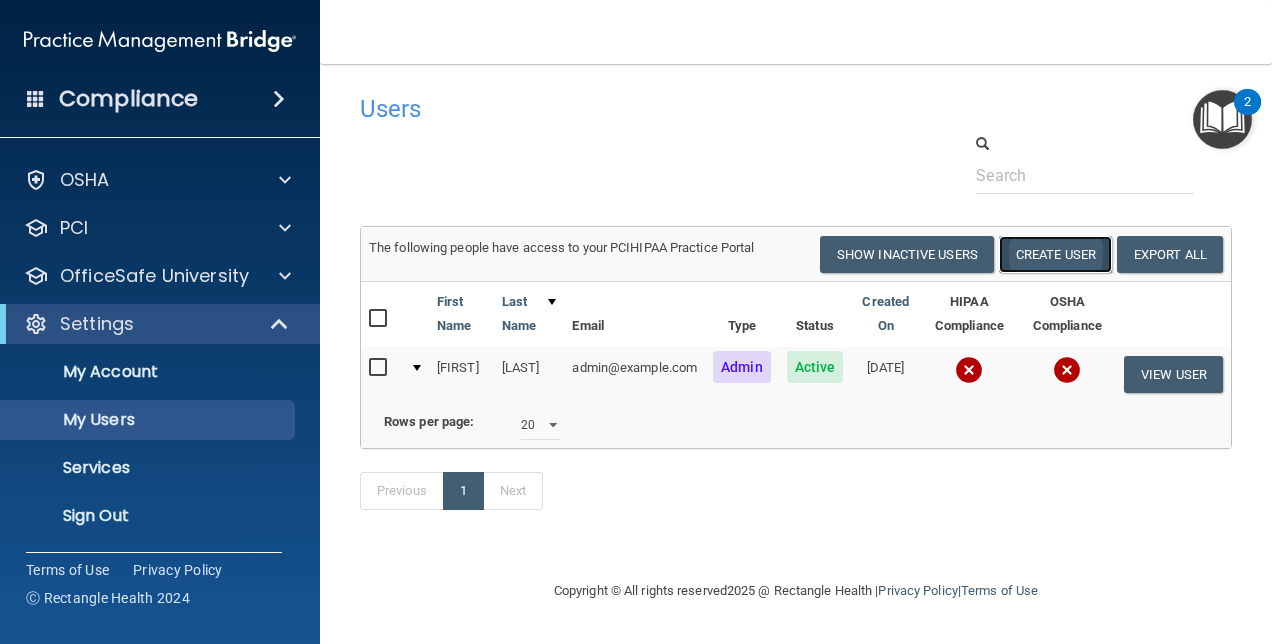 click on "Create User" at bounding box center (1055, 254) 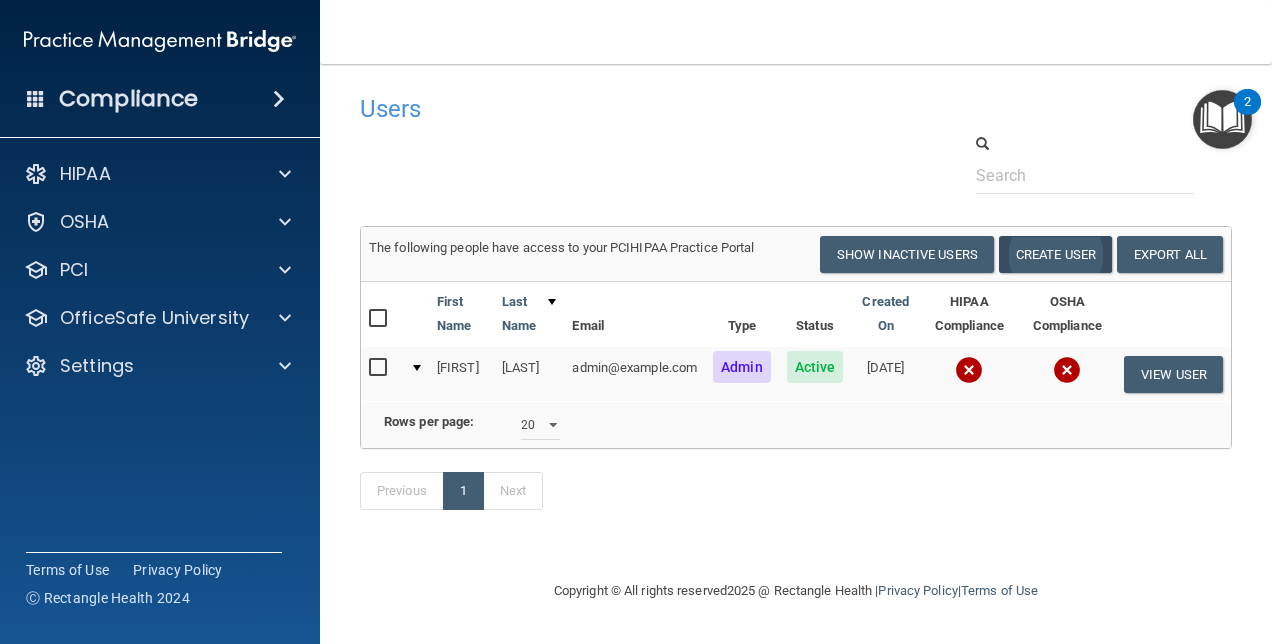 scroll, scrollTop: 0, scrollLeft: 0, axis: both 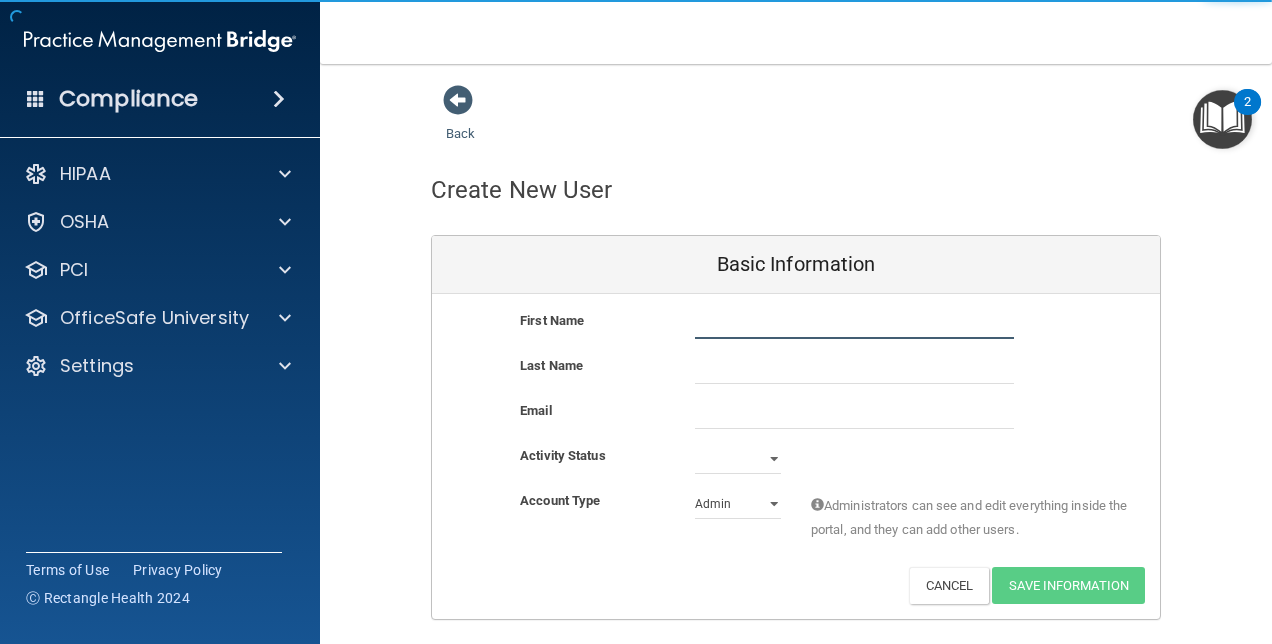 click at bounding box center [854, 324] 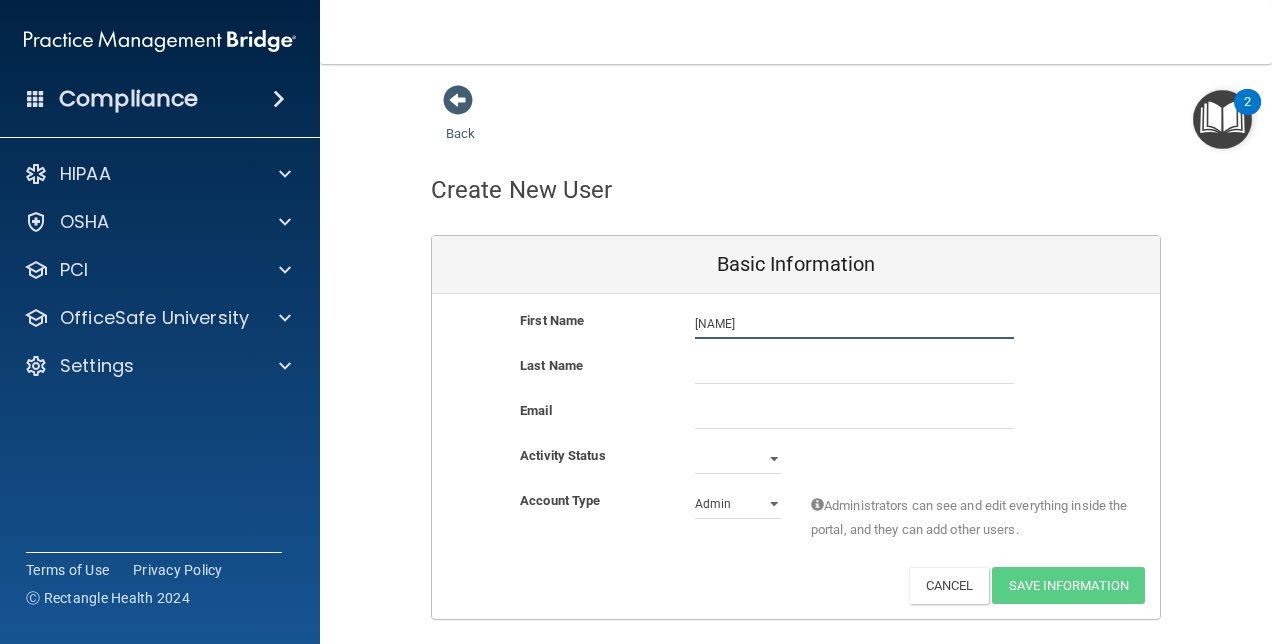 type on "[NAME]" 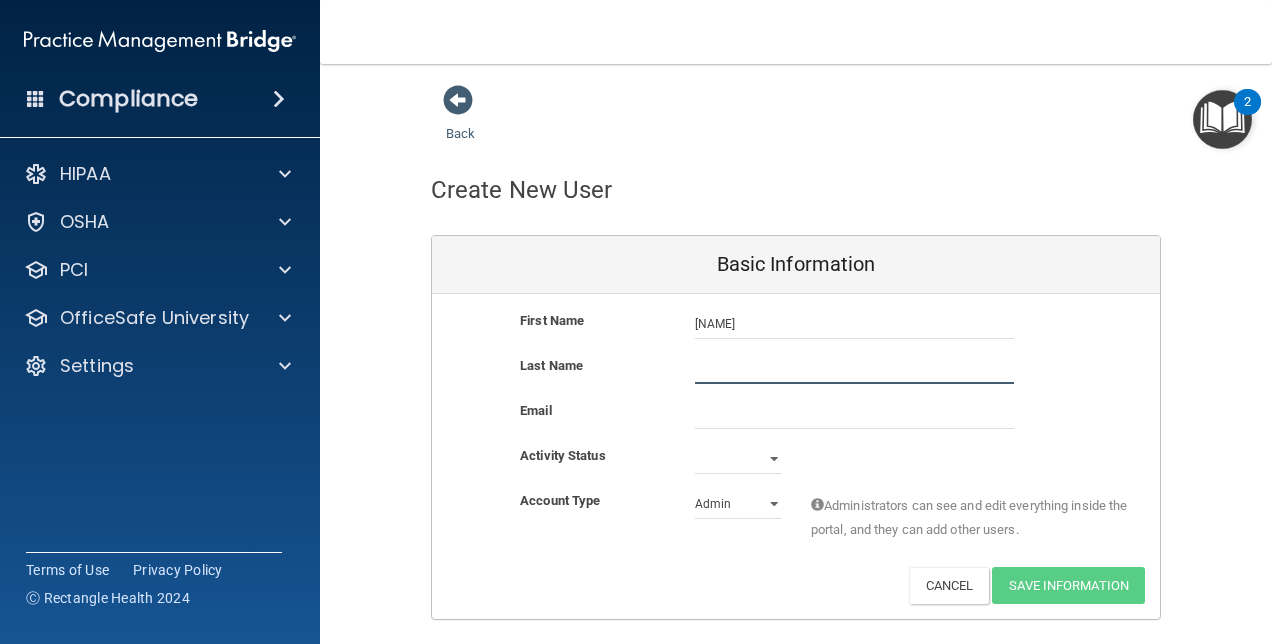 click at bounding box center [854, 369] 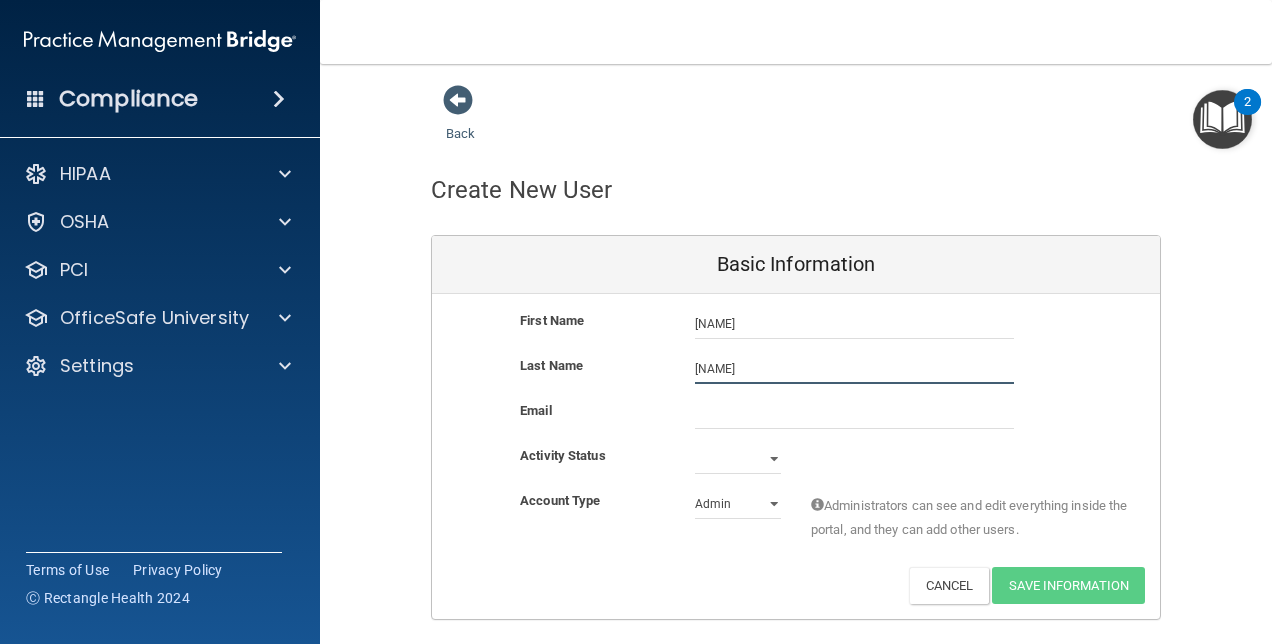 type on "[NAME]" 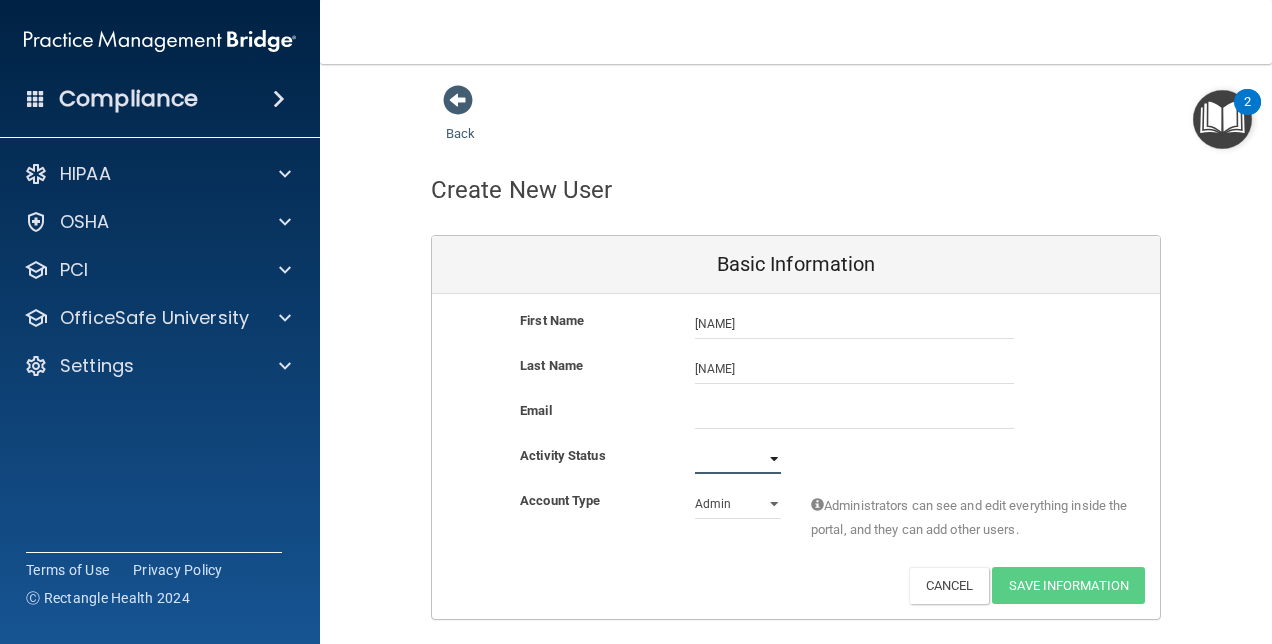 click on "Active  Inactive" at bounding box center [738, 459] 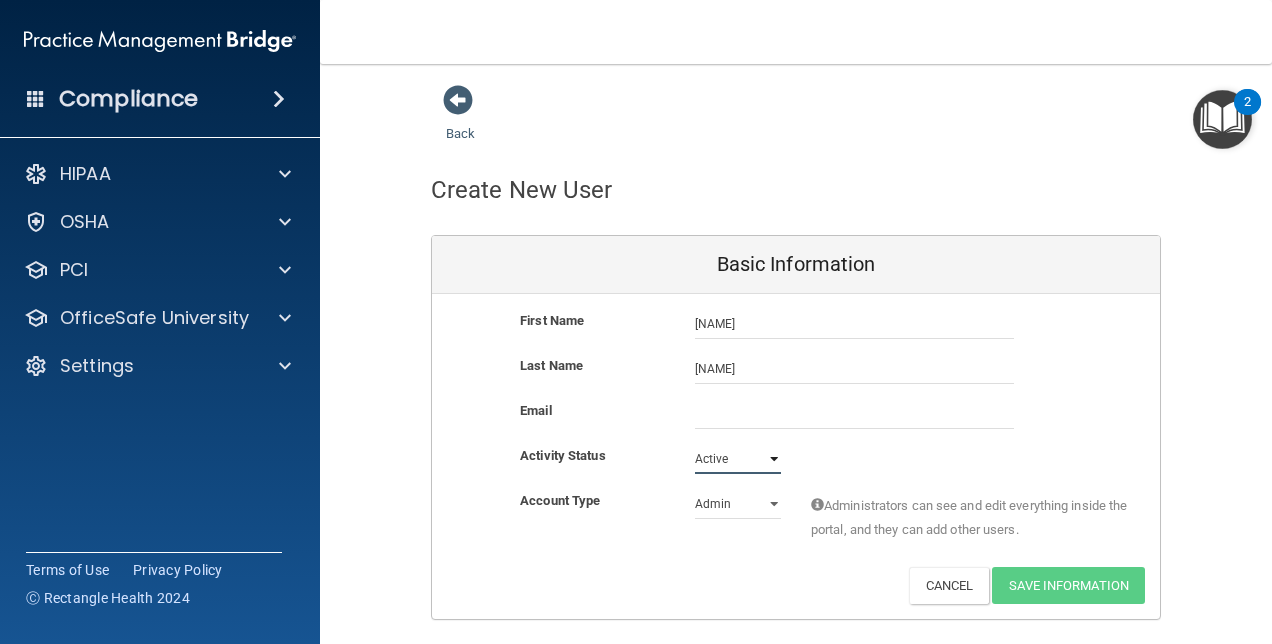 click on "Active  Inactive" at bounding box center [738, 459] 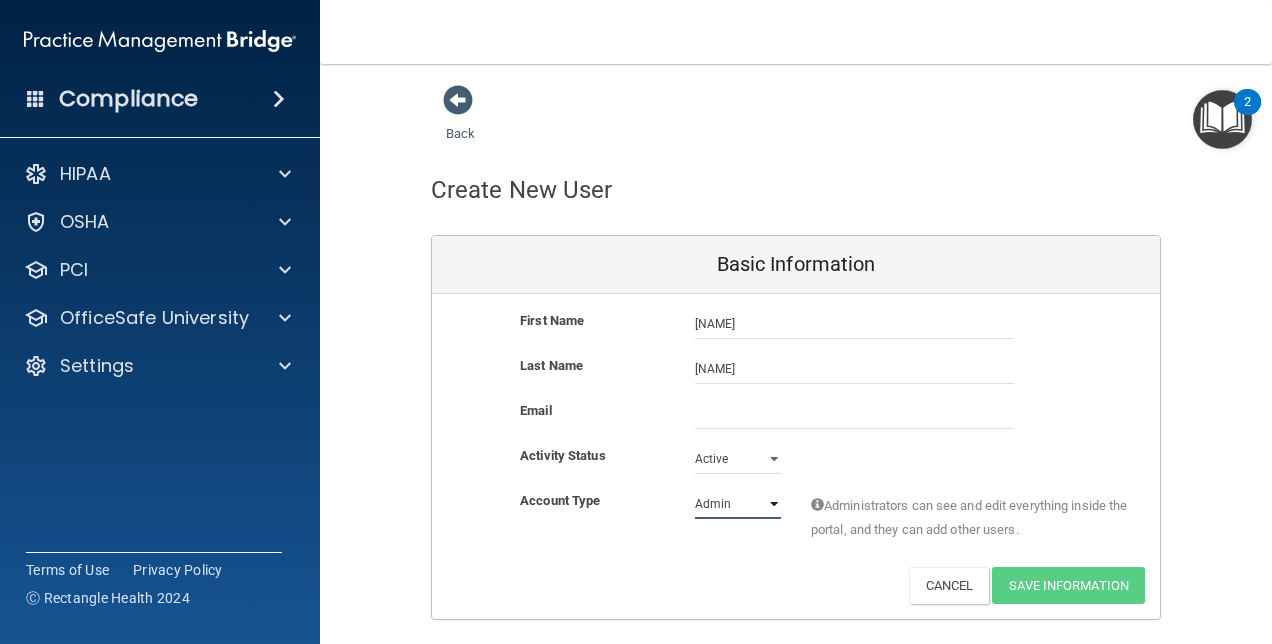 click on "Admin  Member" at bounding box center (738, 504) 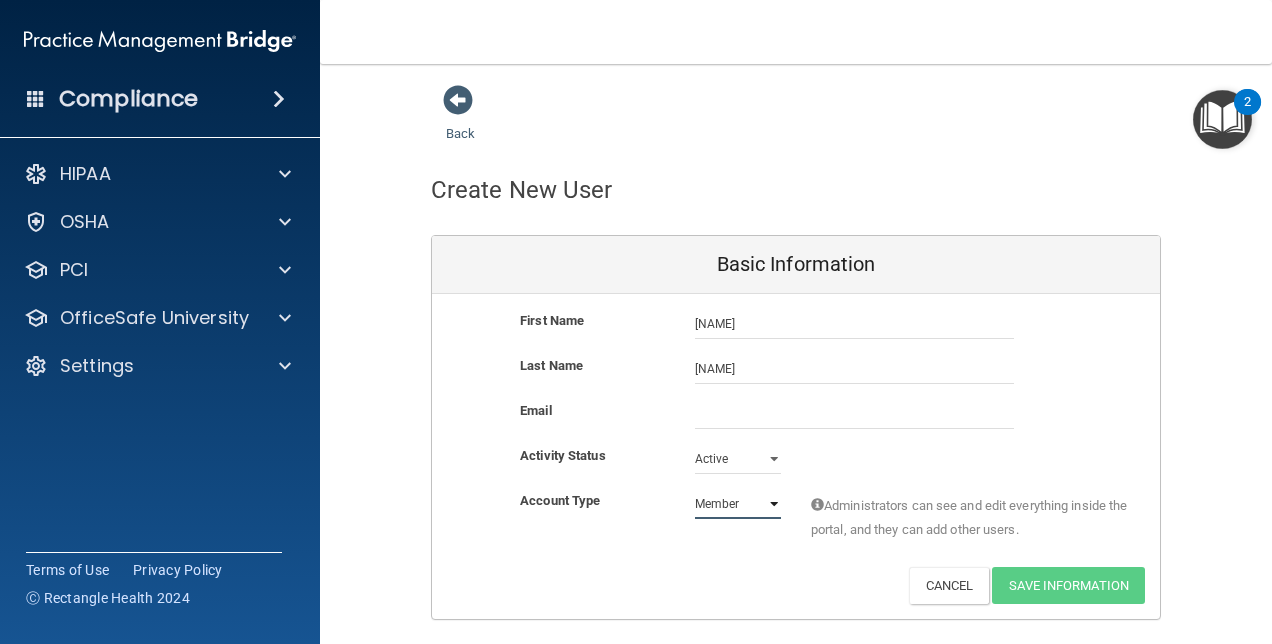 click on "Admin  Member" at bounding box center [738, 504] 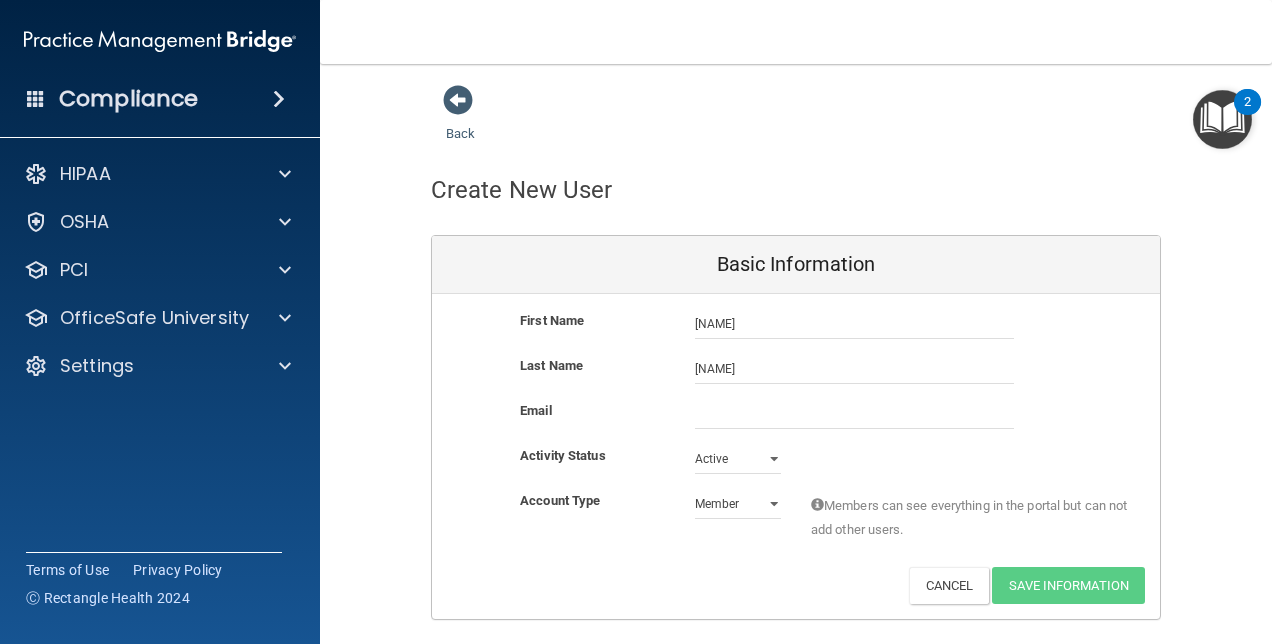 click on "Email" at bounding box center [796, 421] 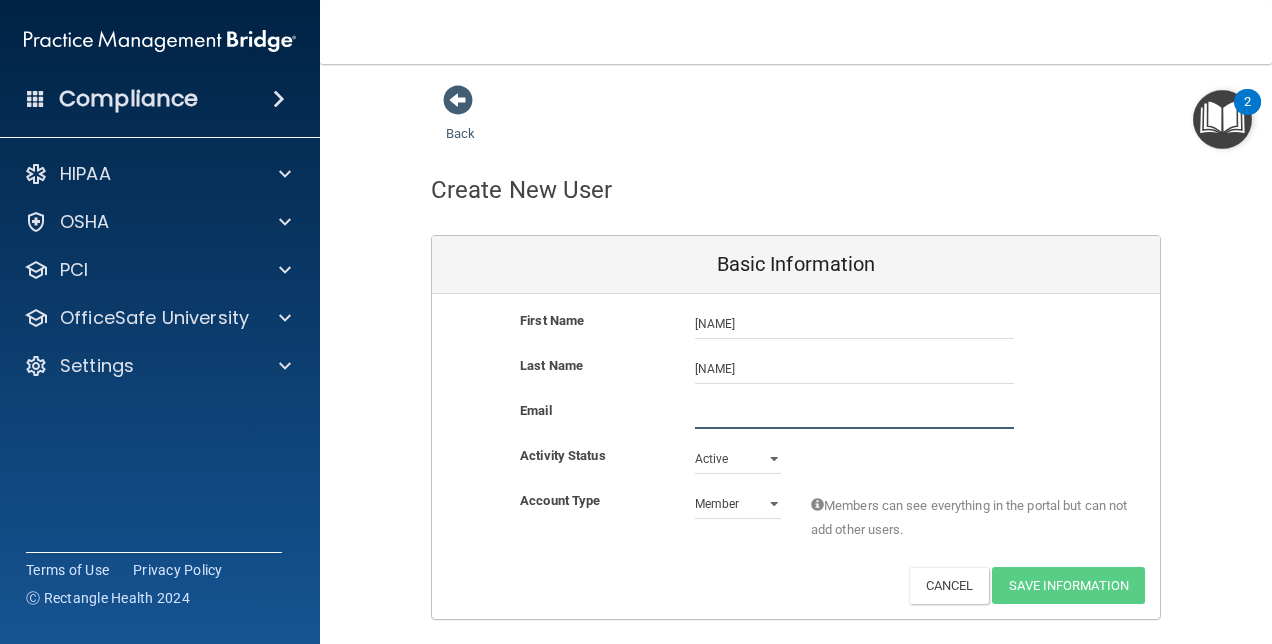 click at bounding box center [854, 414] 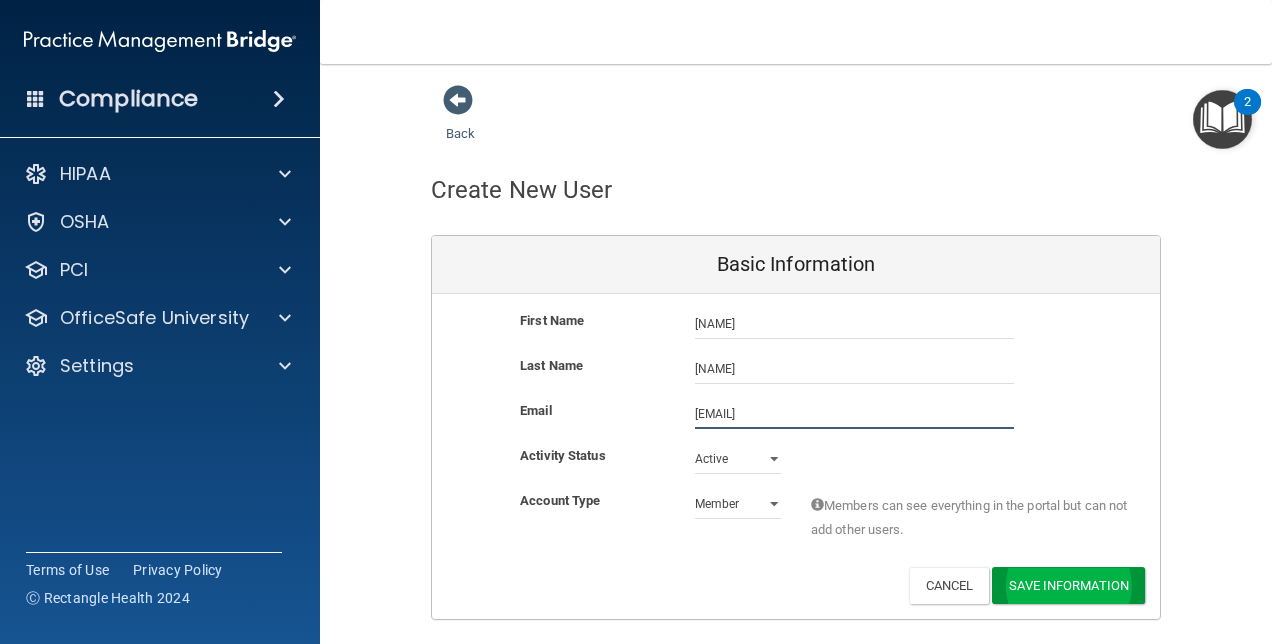 type on "[EMAIL]" 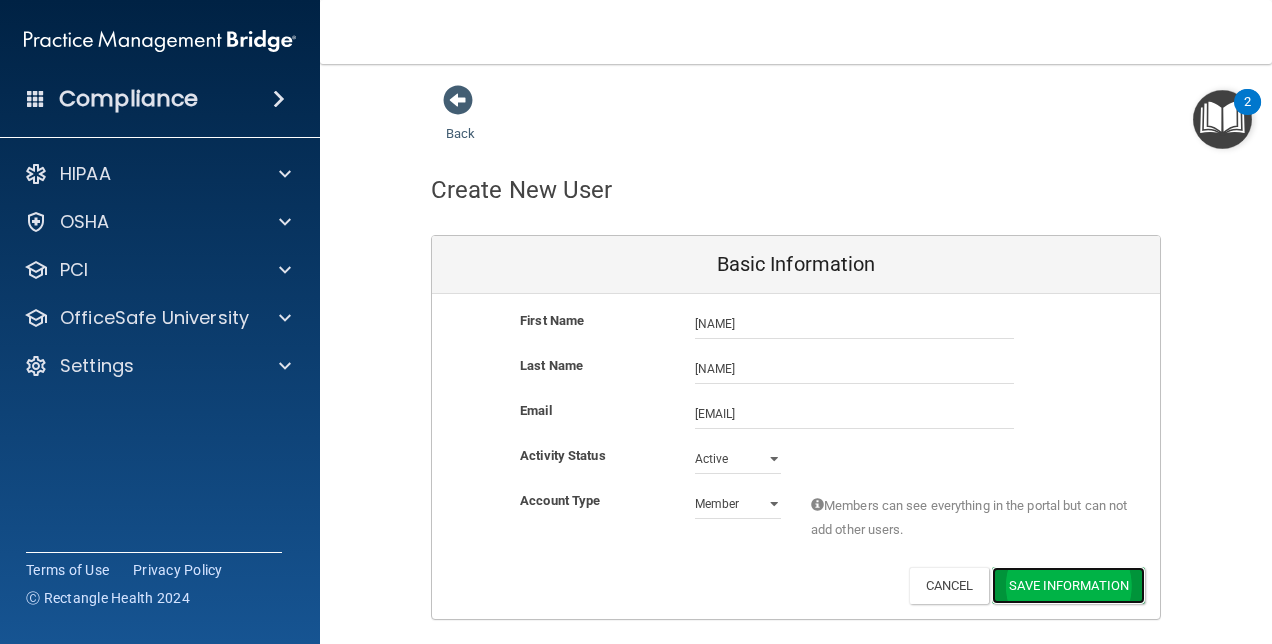 click on "Save Information" at bounding box center [1068, 585] 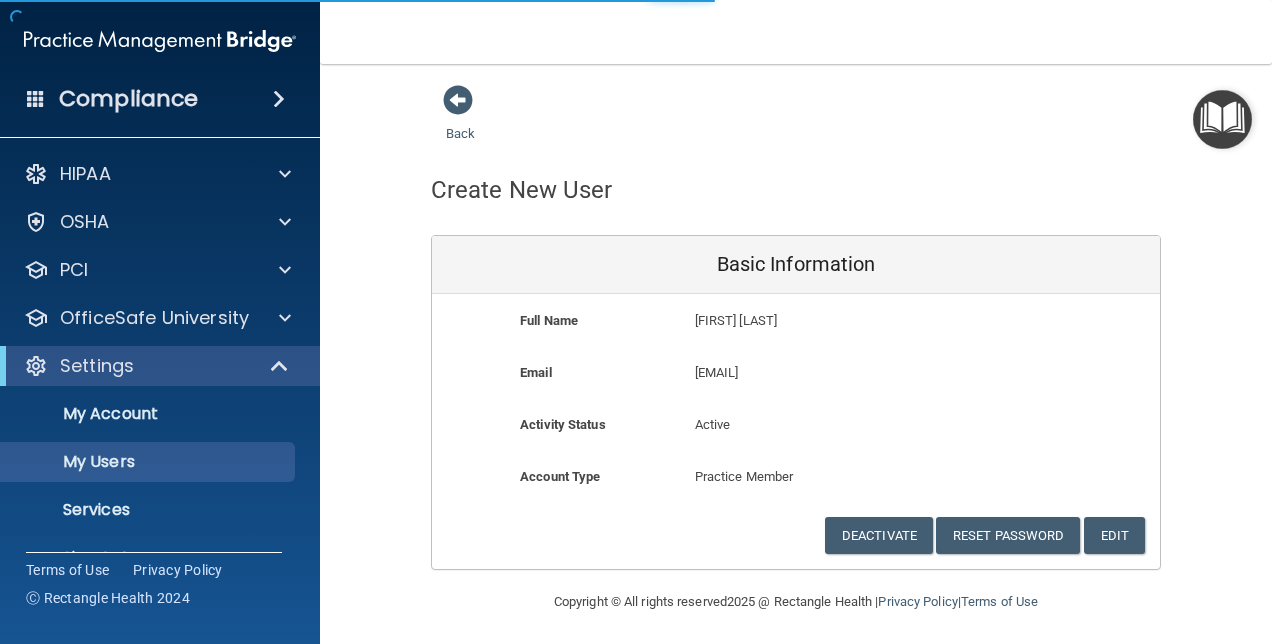 select on "20" 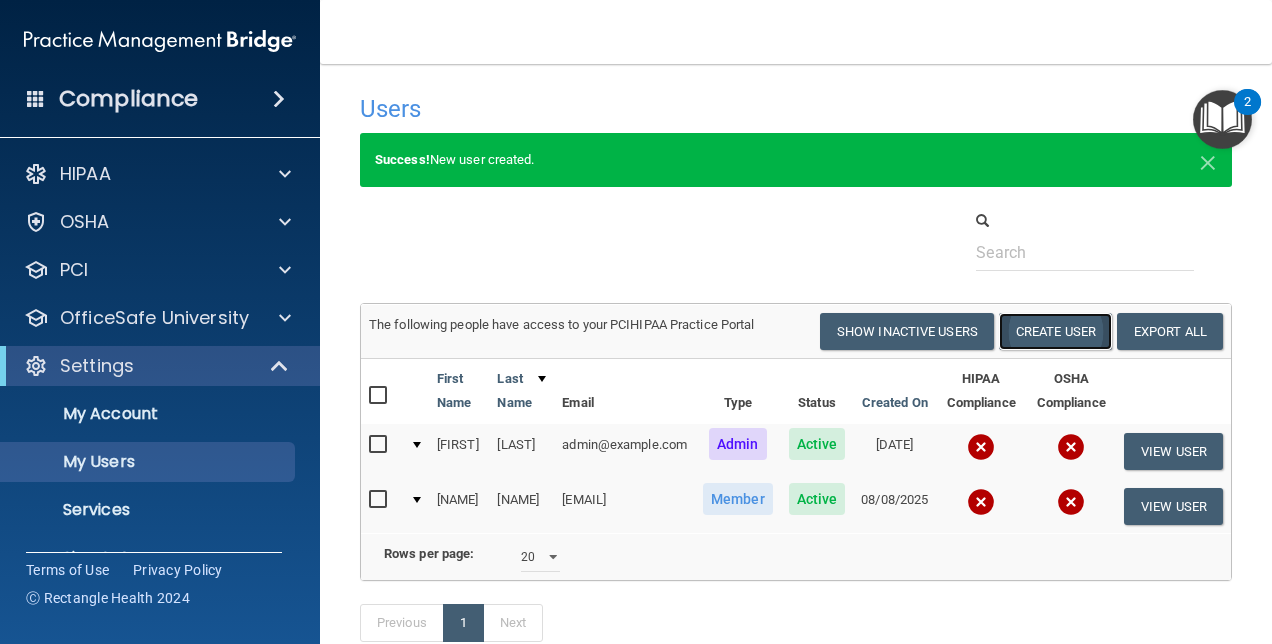 click on "Create User" at bounding box center [1055, 331] 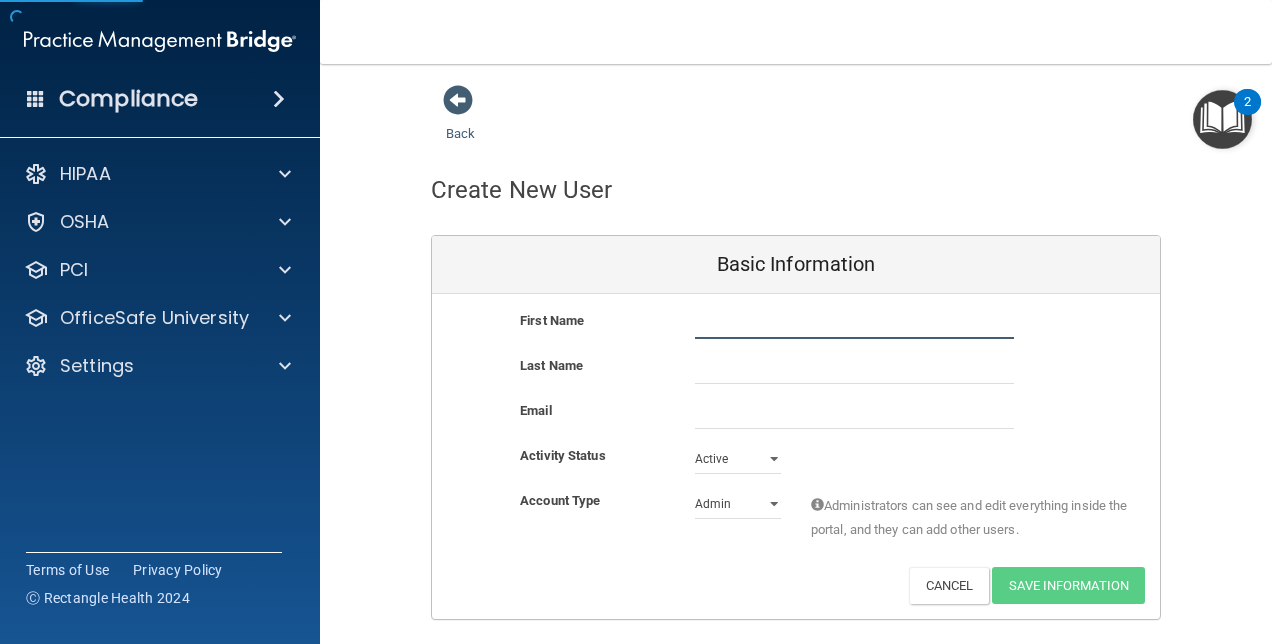 click at bounding box center (854, 324) 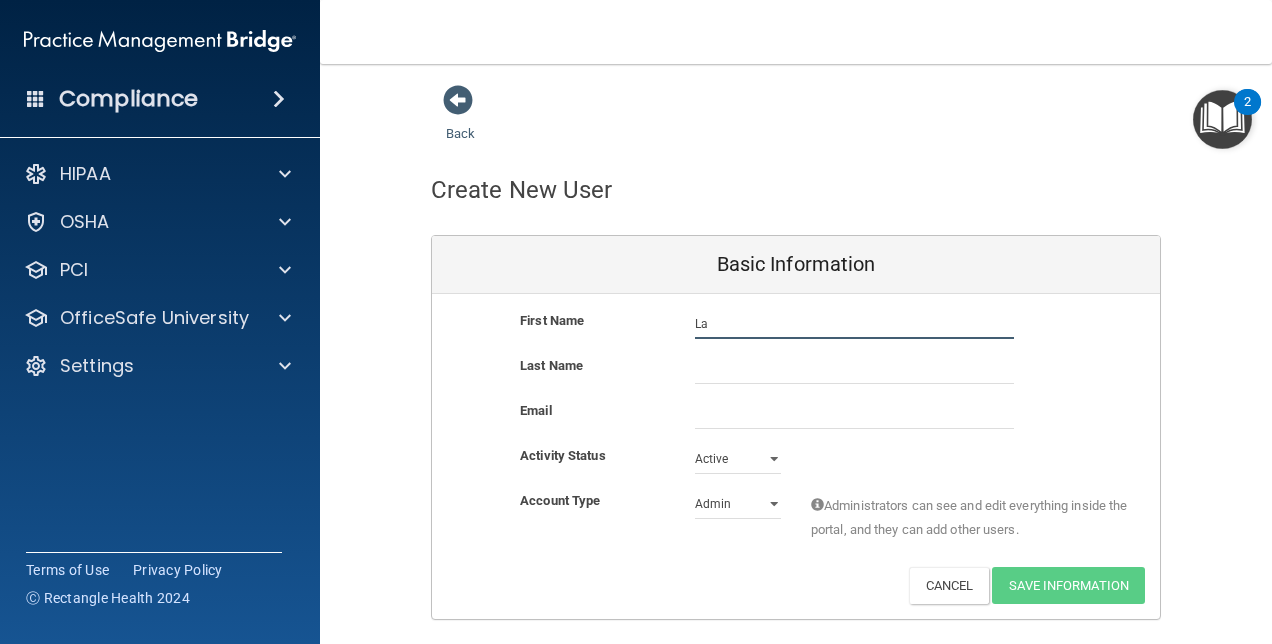 type on "L" 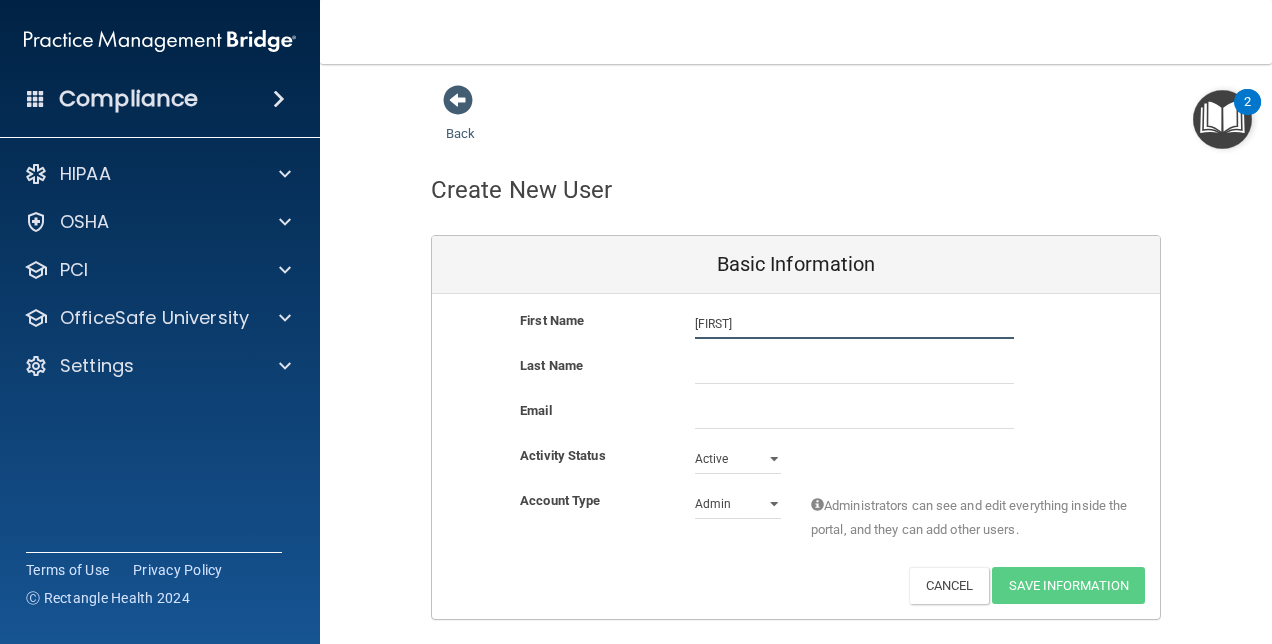type on "[FIRST]" 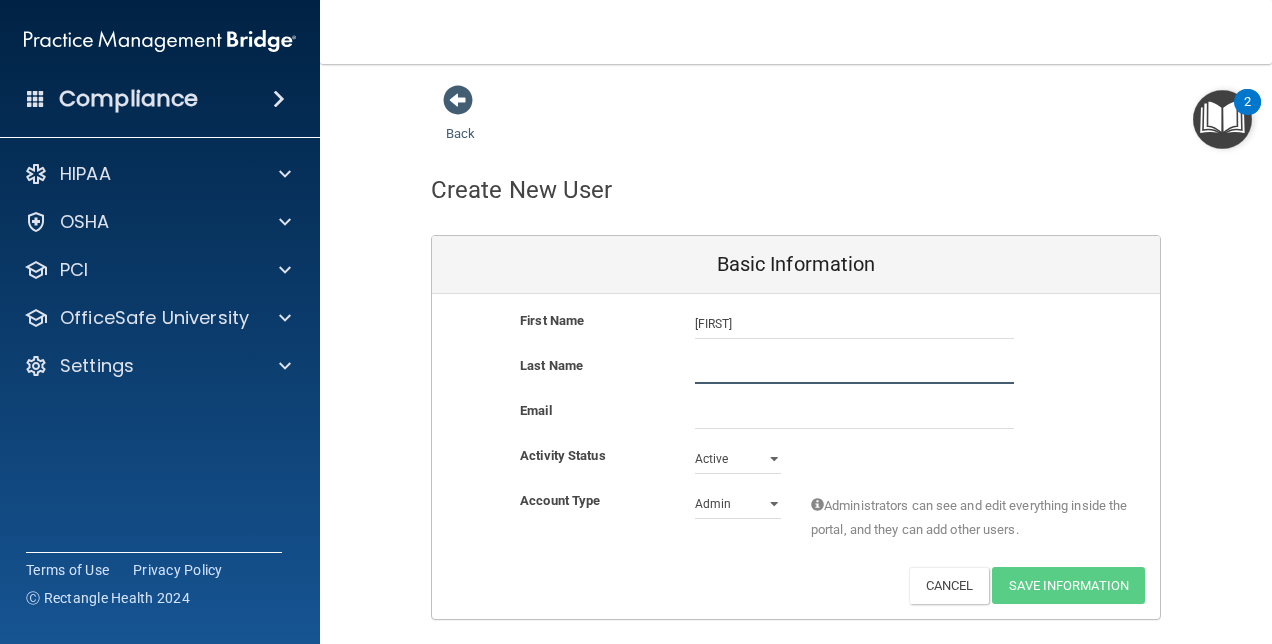 click at bounding box center (854, 369) 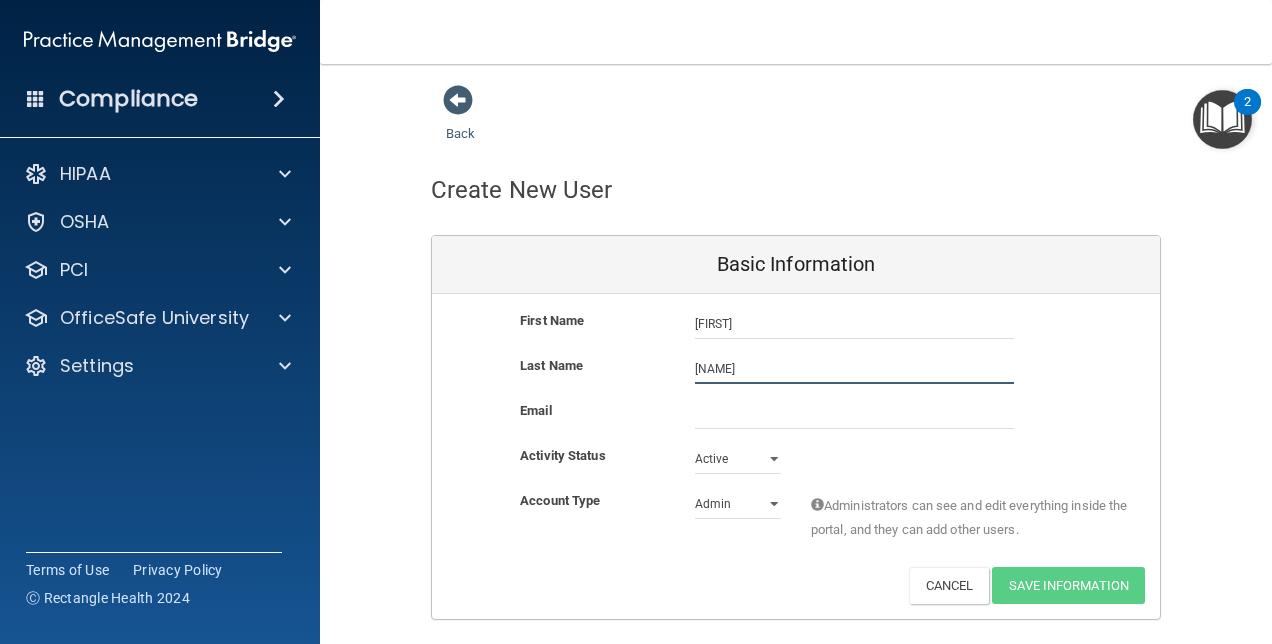 type on "[NAME]" 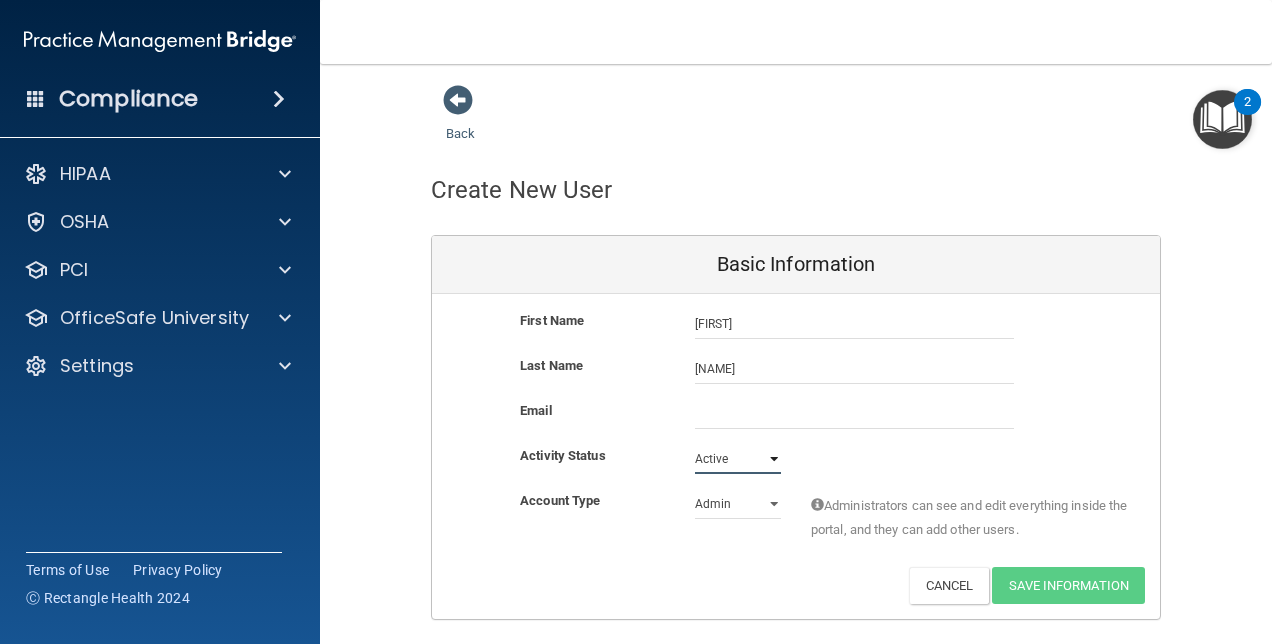 click on "Active  Inactive" at bounding box center (738, 459) 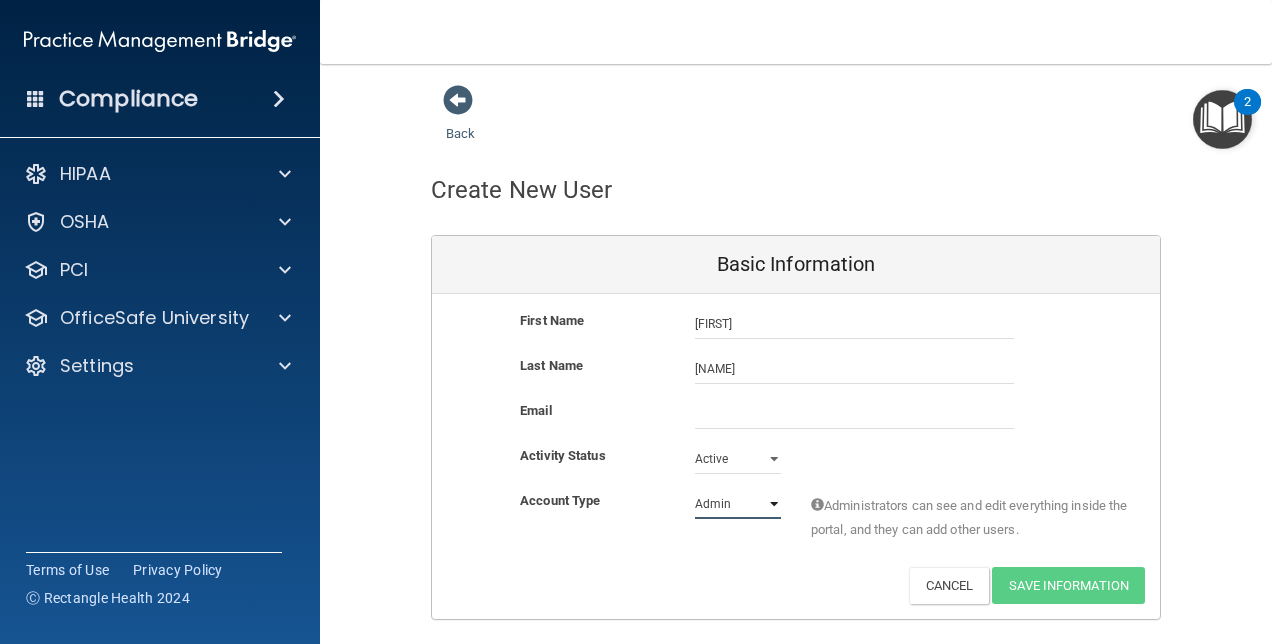 click on "Admin  Member" at bounding box center (738, 504) 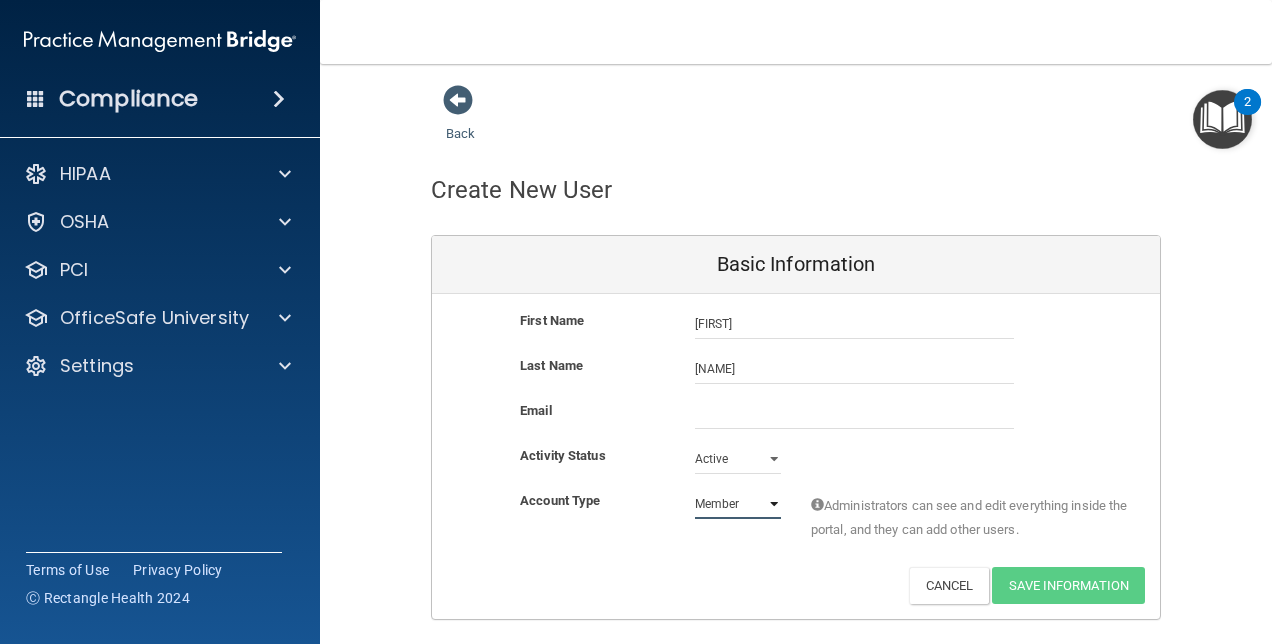 click on "Admin  Member" at bounding box center [738, 504] 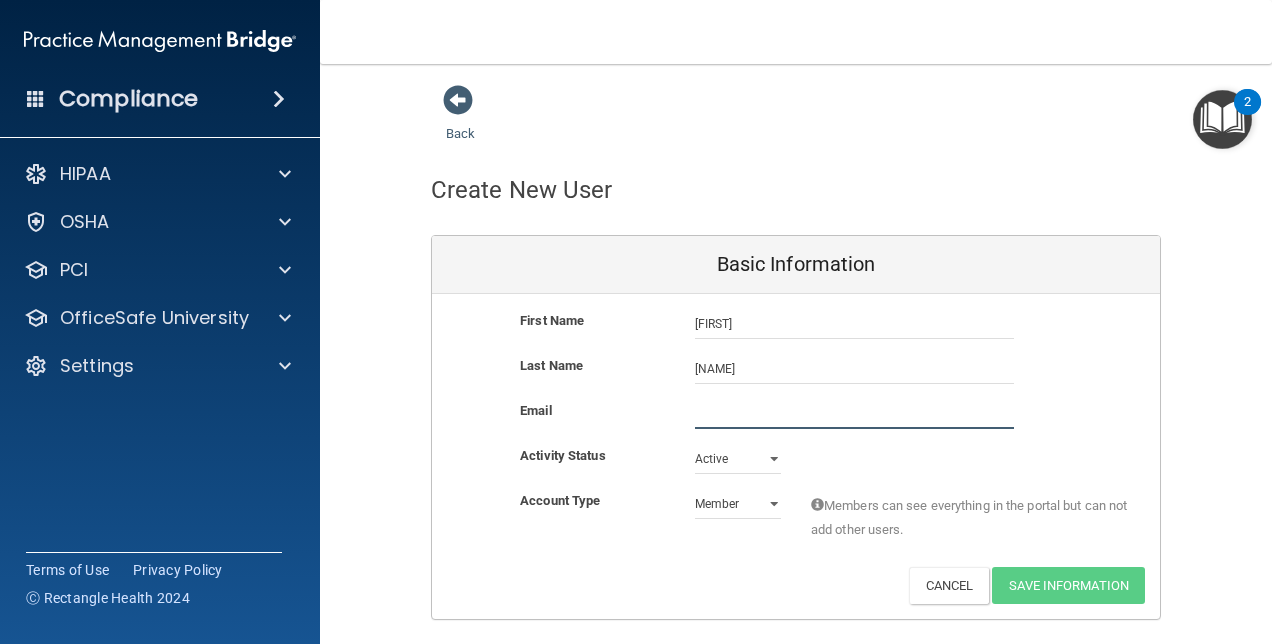 click at bounding box center (854, 414) 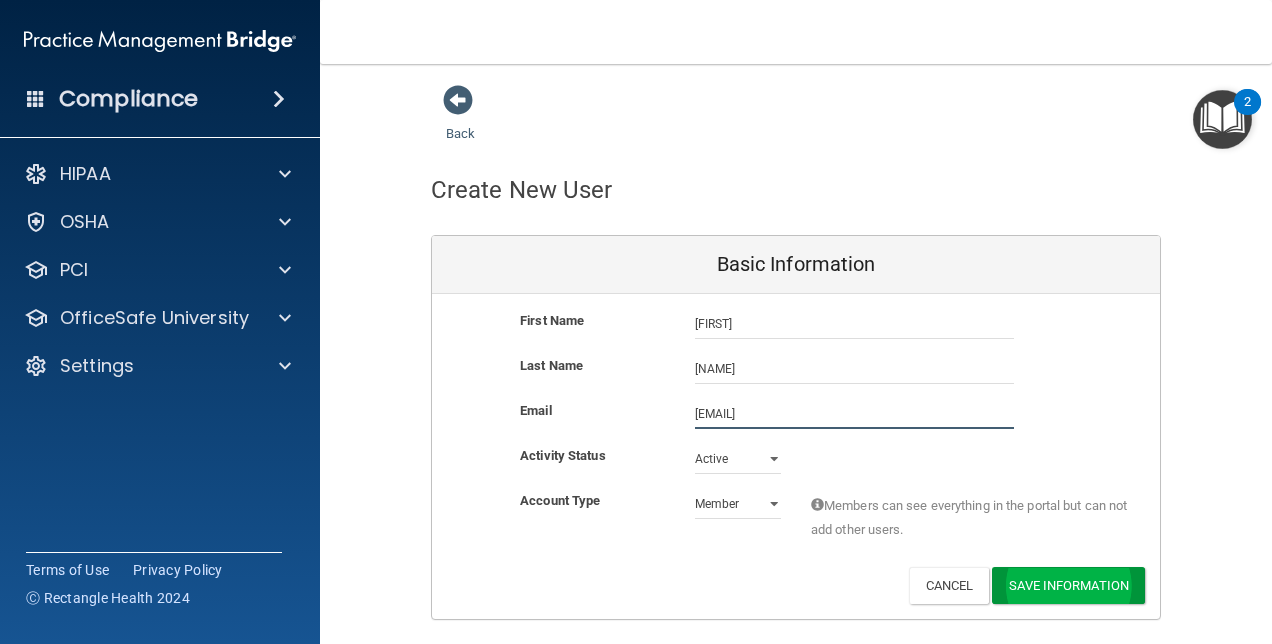 type on "[EMAIL]" 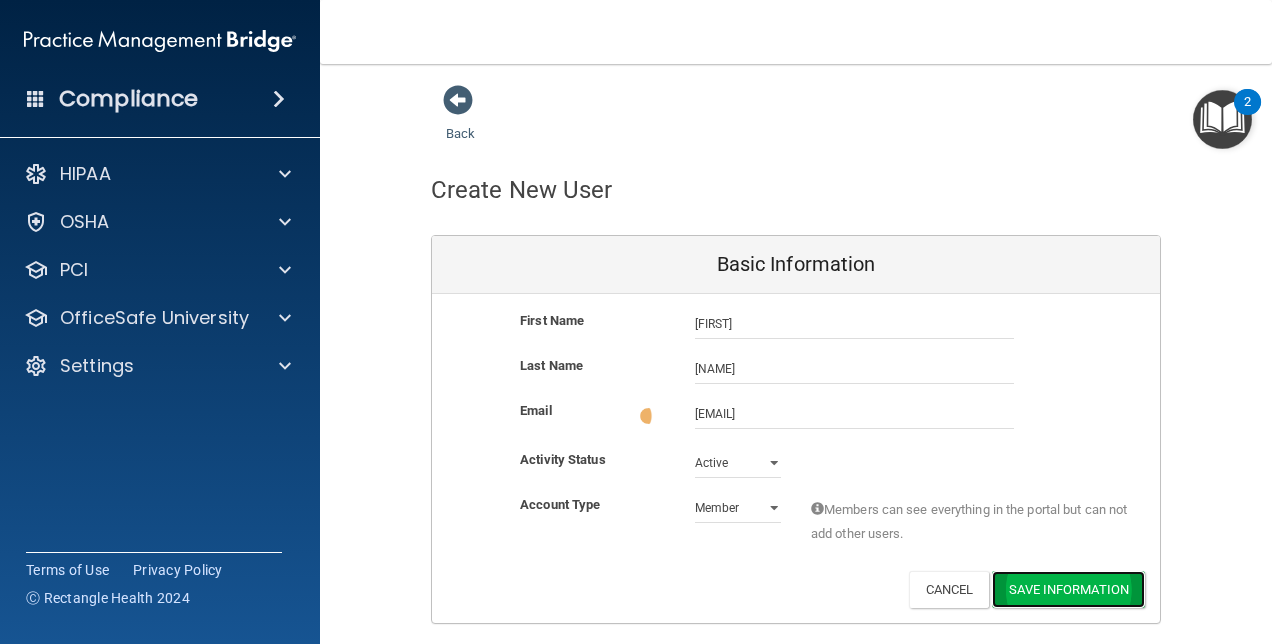 click on "Save Information" at bounding box center (1068, 589) 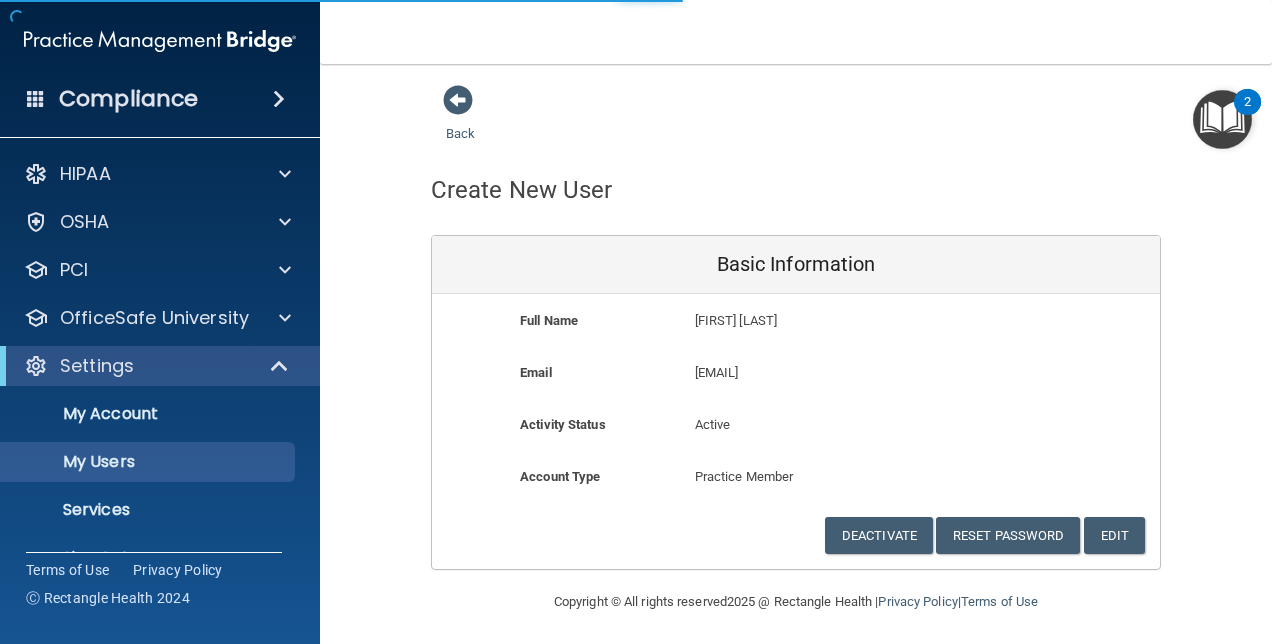 select on "20" 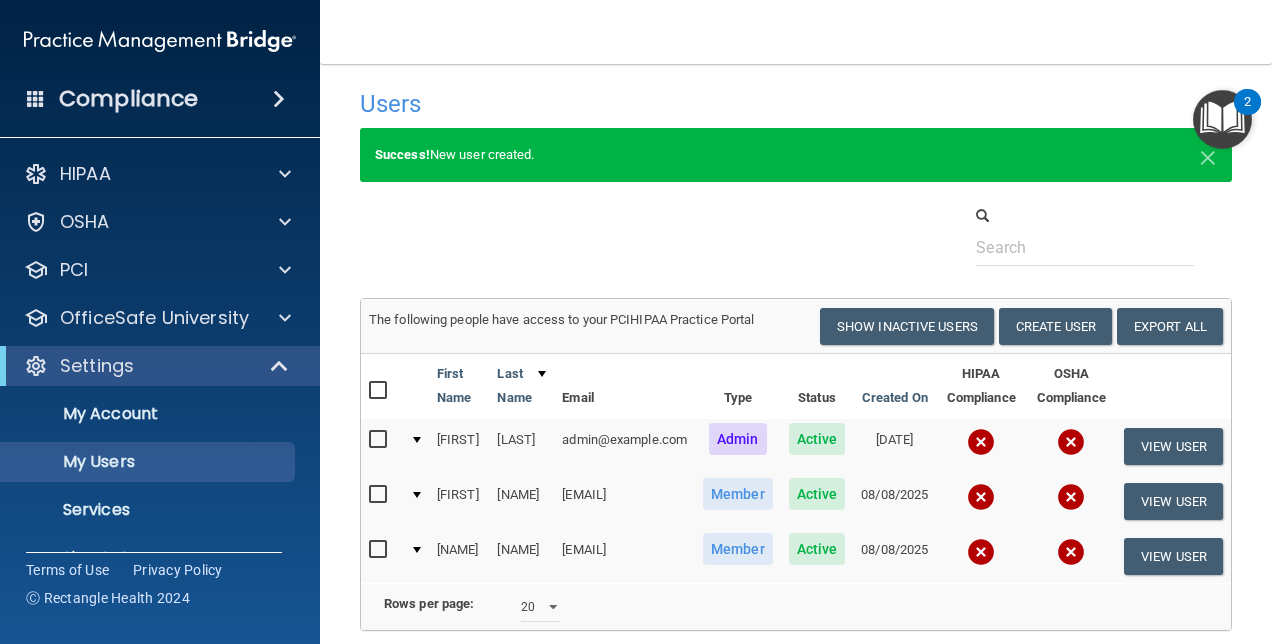 scroll, scrollTop: 0, scrollLeft: 0, axis: both 